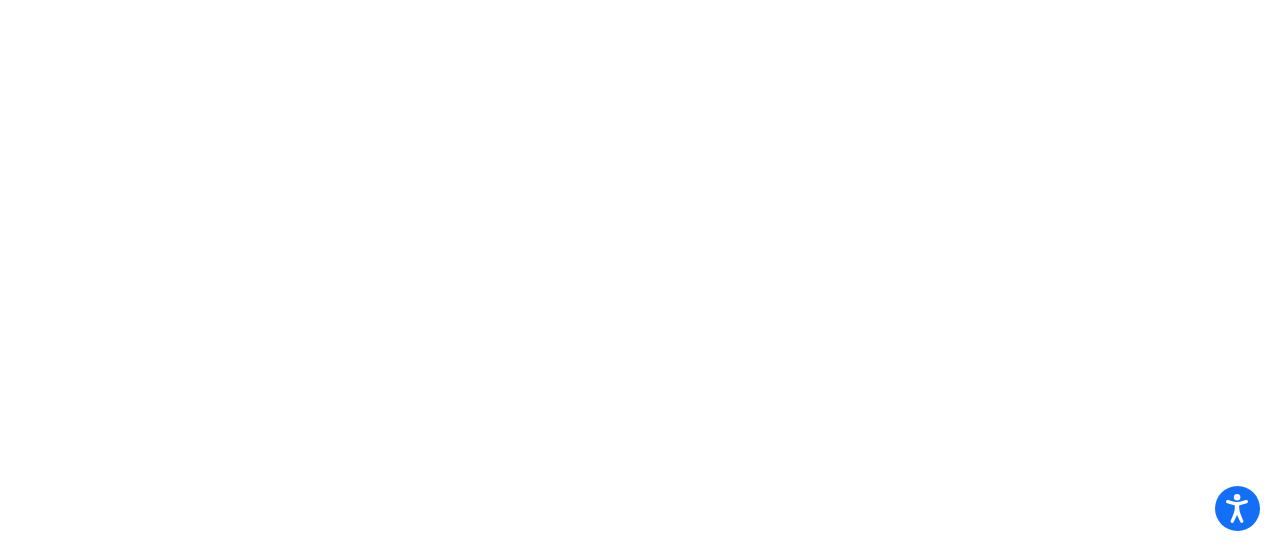 scroll, scrollTop: 0, scrollLeft: 0, axis: both 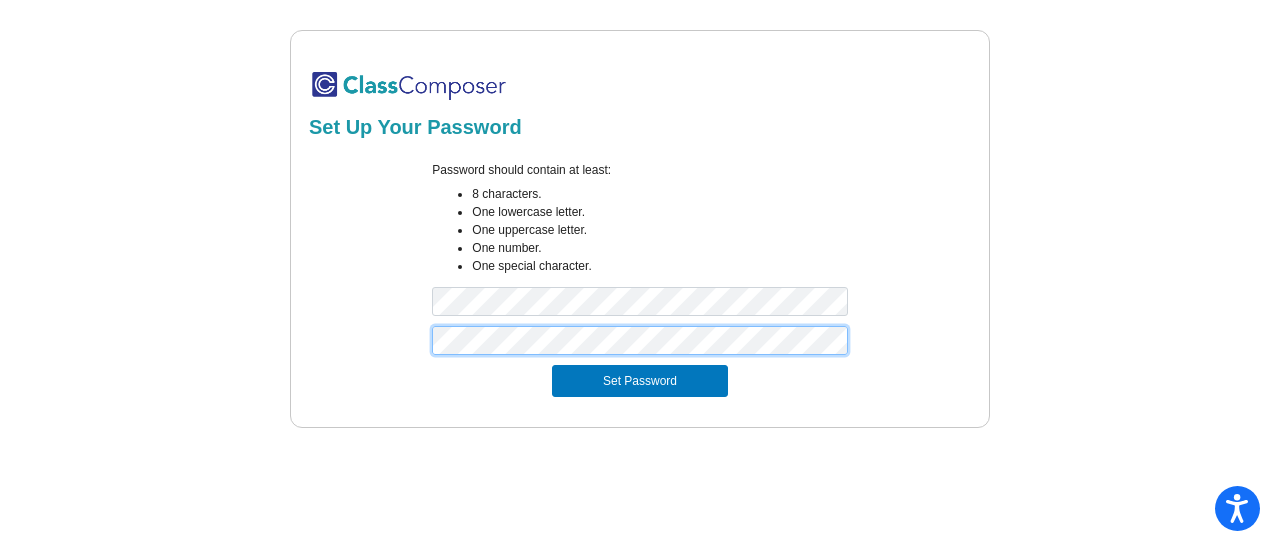 click on "Set Password" at bounding box center [640, 381] 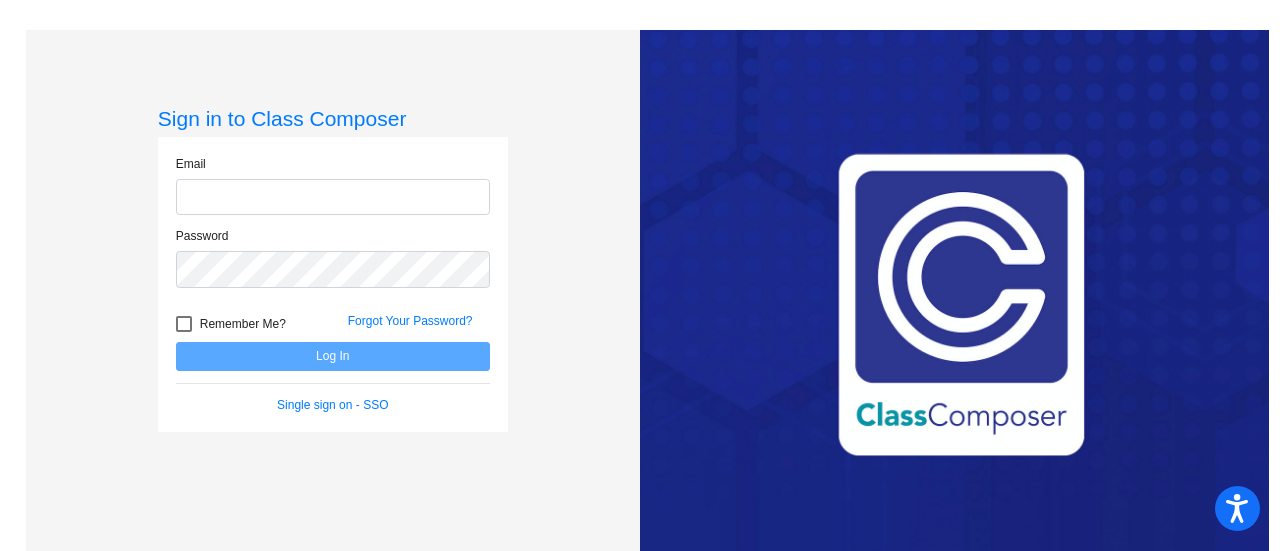 click 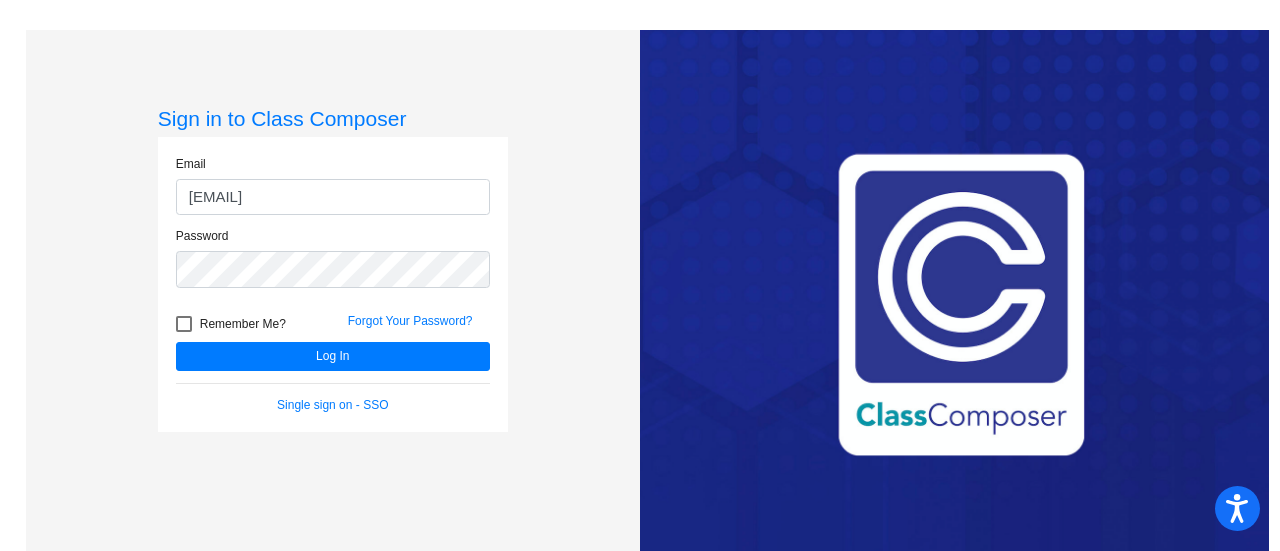 click on "Remember Me? Forgot Your Password?" 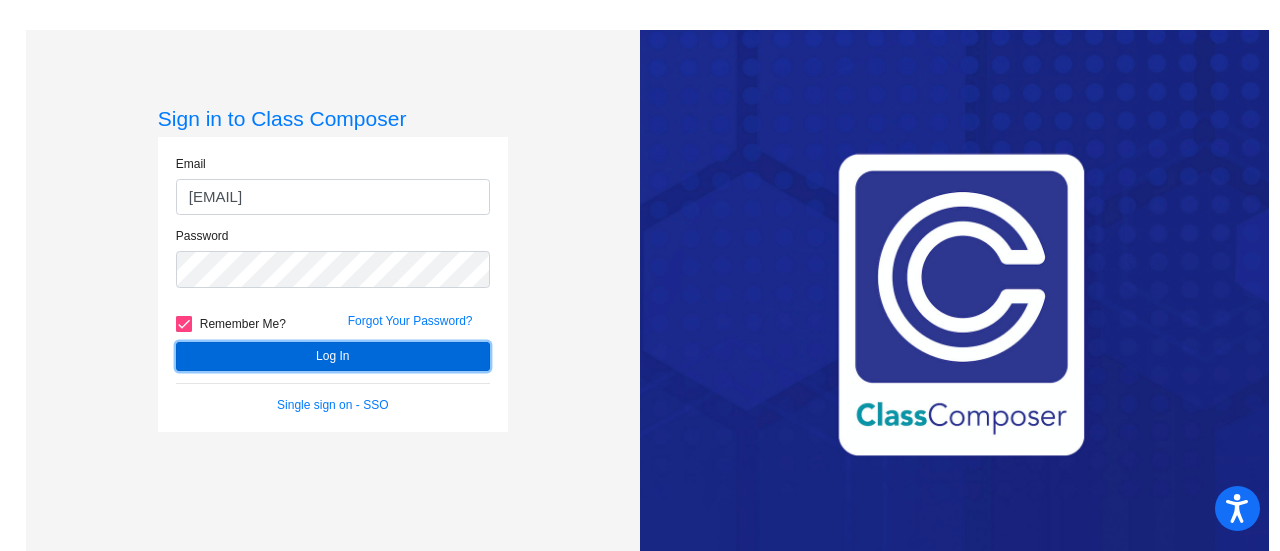 click on "Log In" 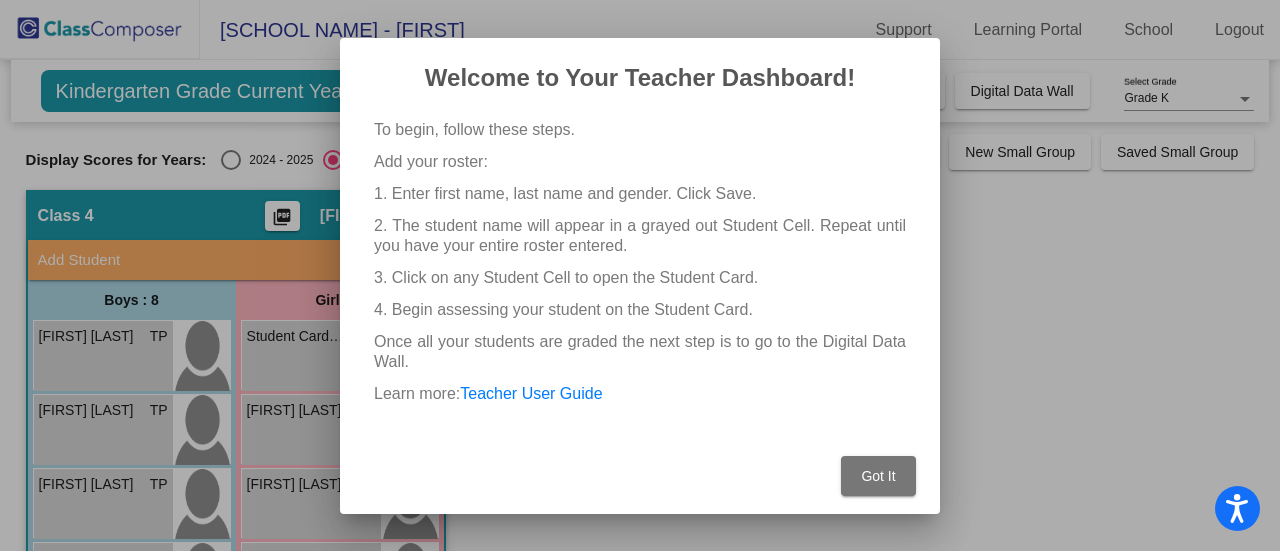 click on "Got It" at bounding box center [878, 476] 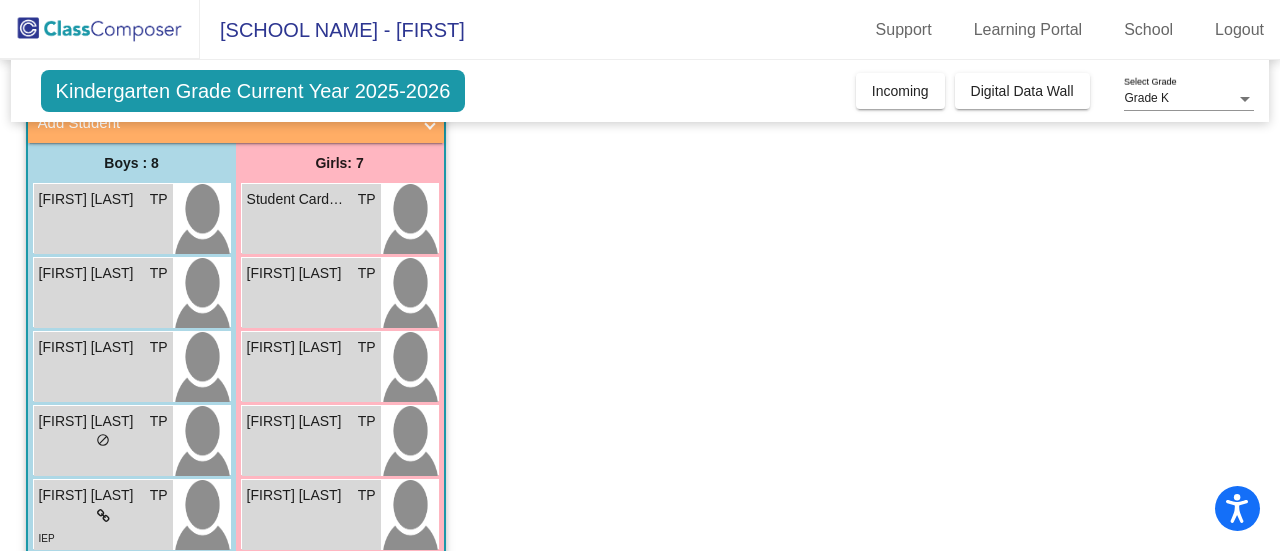 scroll, scrollTop: 138, scrollLeft: 0, axis: vertical 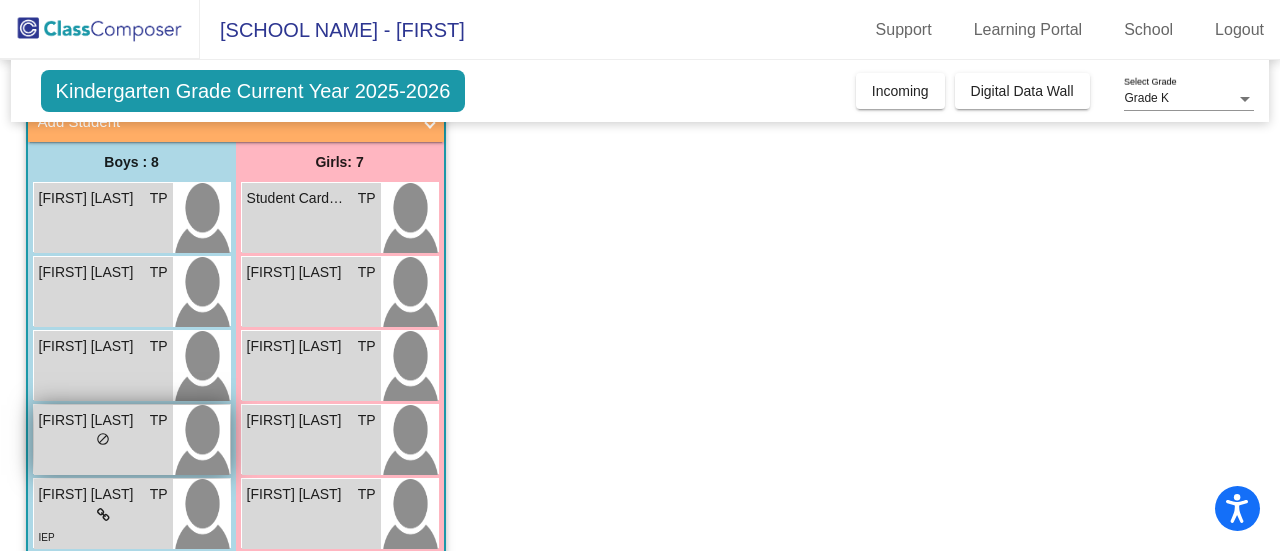 click on "do_not_disturb_alt" at bounding box center [103, 439] 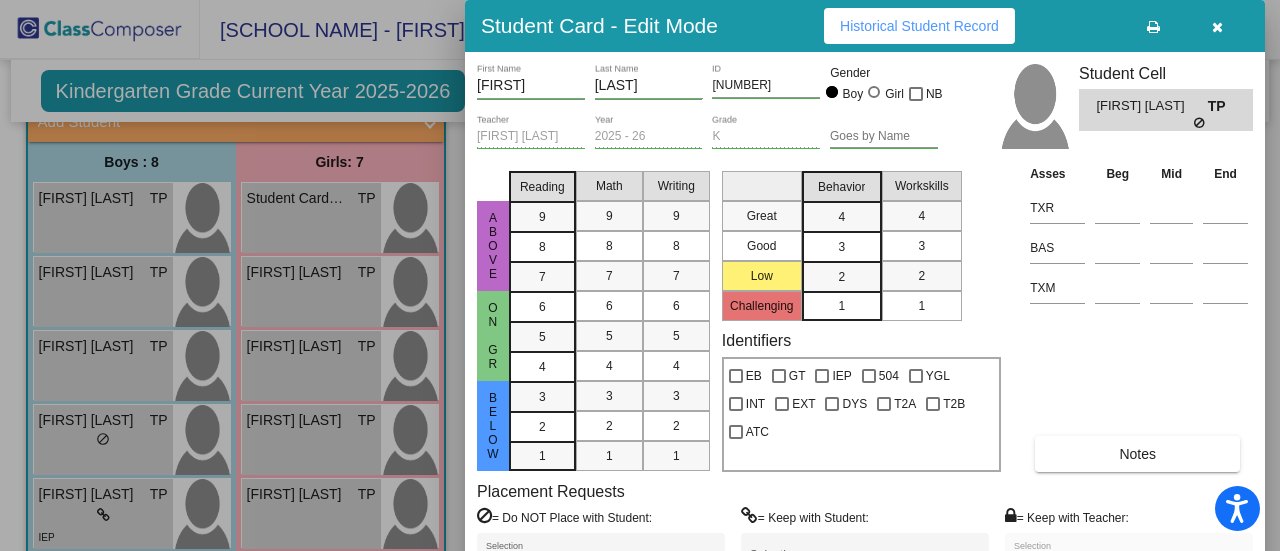 click at bounding box center (1200, 123) 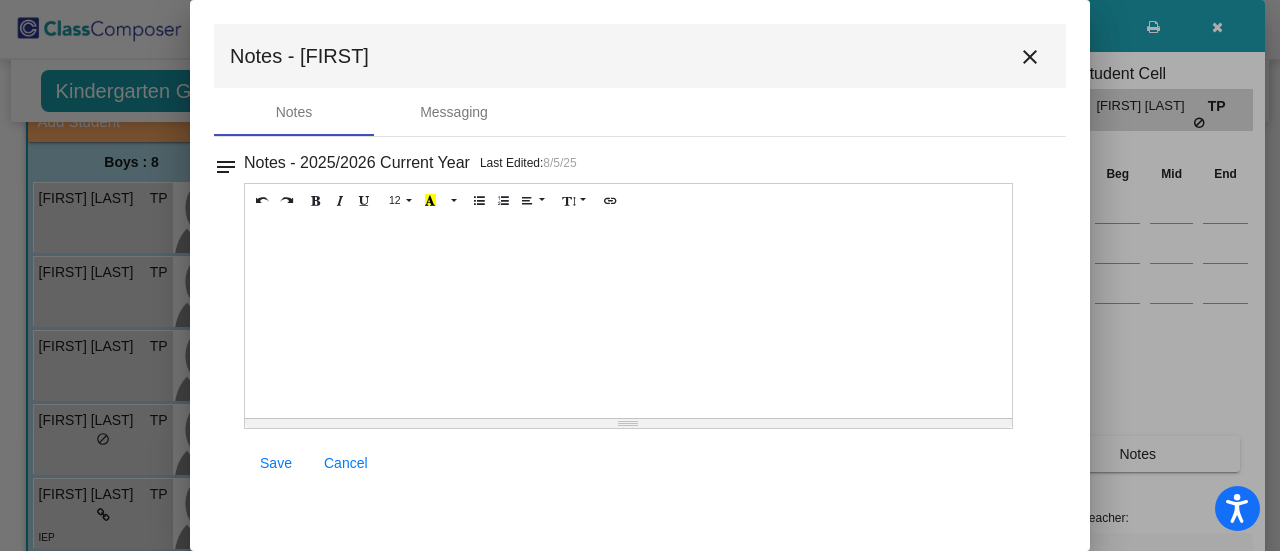 click on "close" at bounding box center (1030, 57) 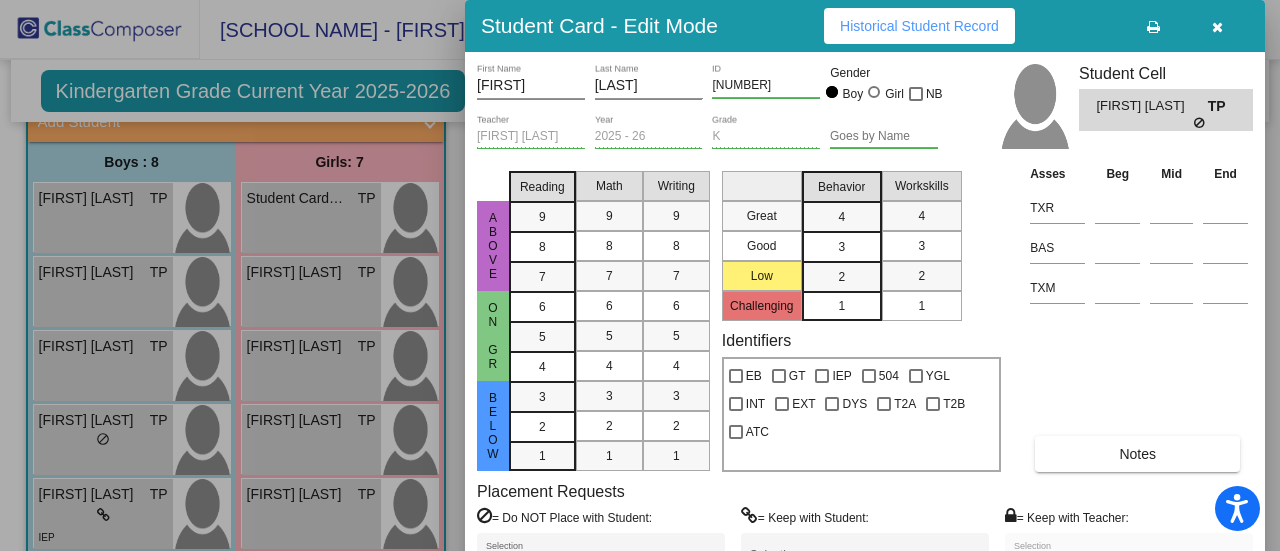 click at bounding box center [640, 275] 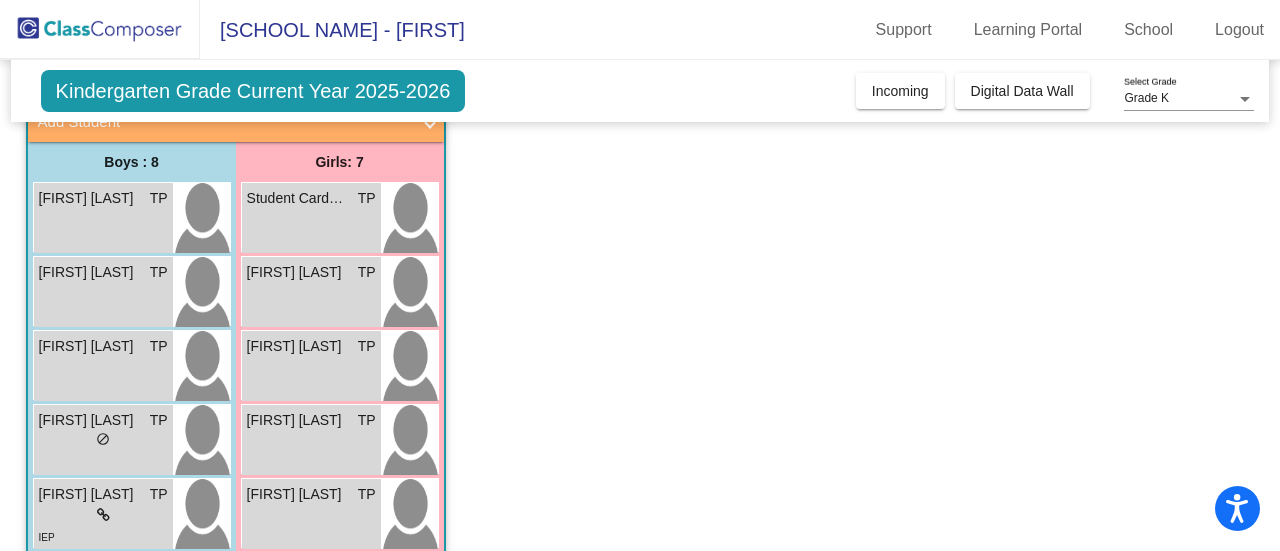 click at bounding box center (103, 515) 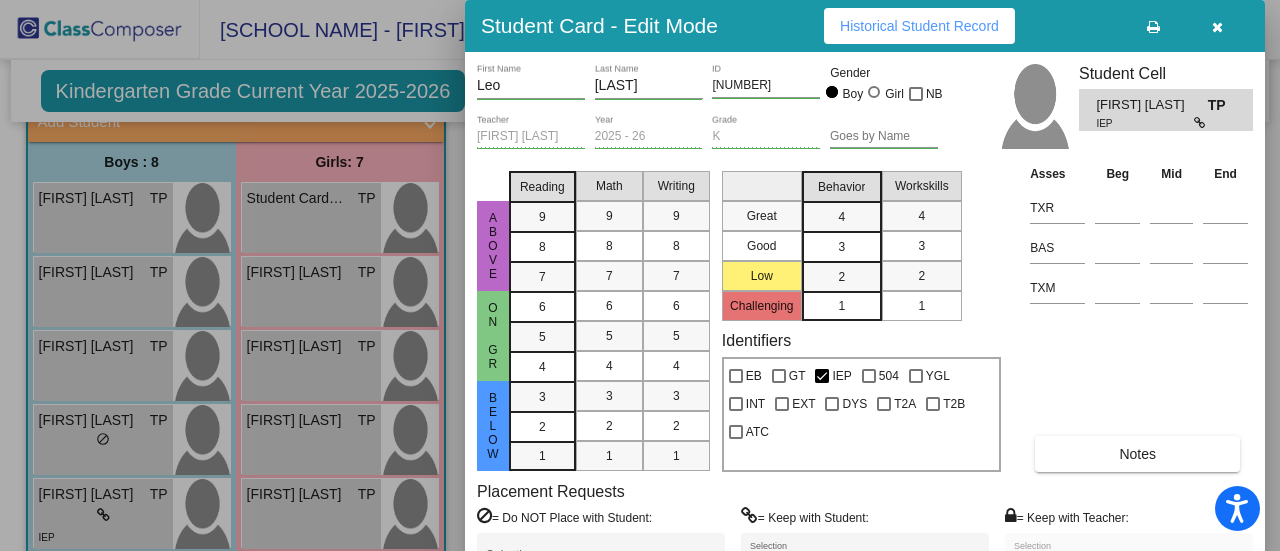 click at bounding box center [1201, 123] 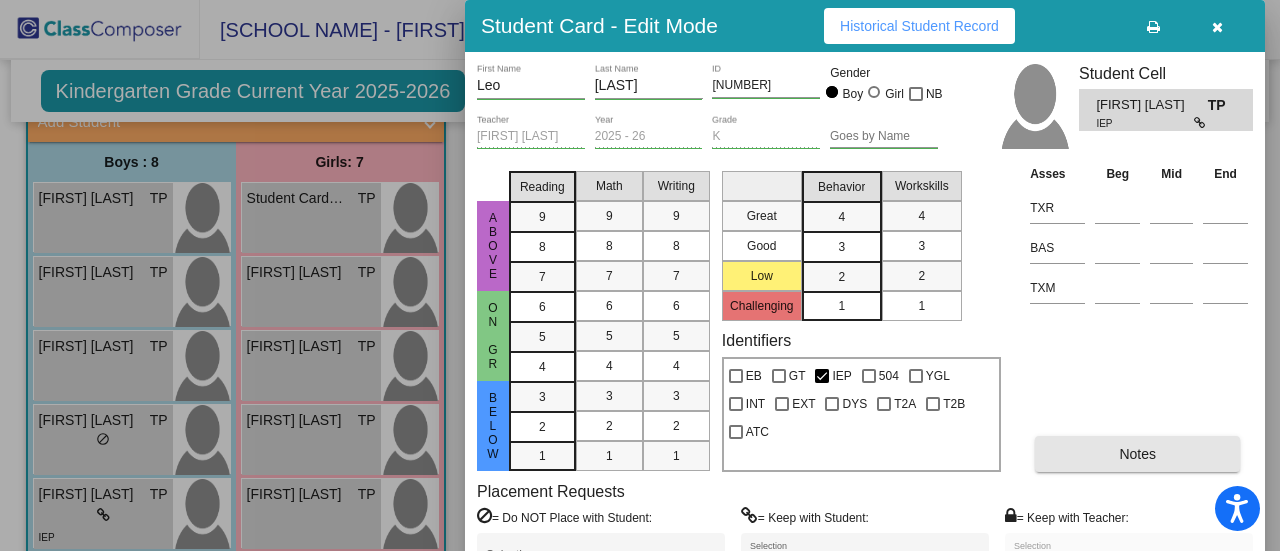 click on "Notes" at bounding box center (1137, 454) 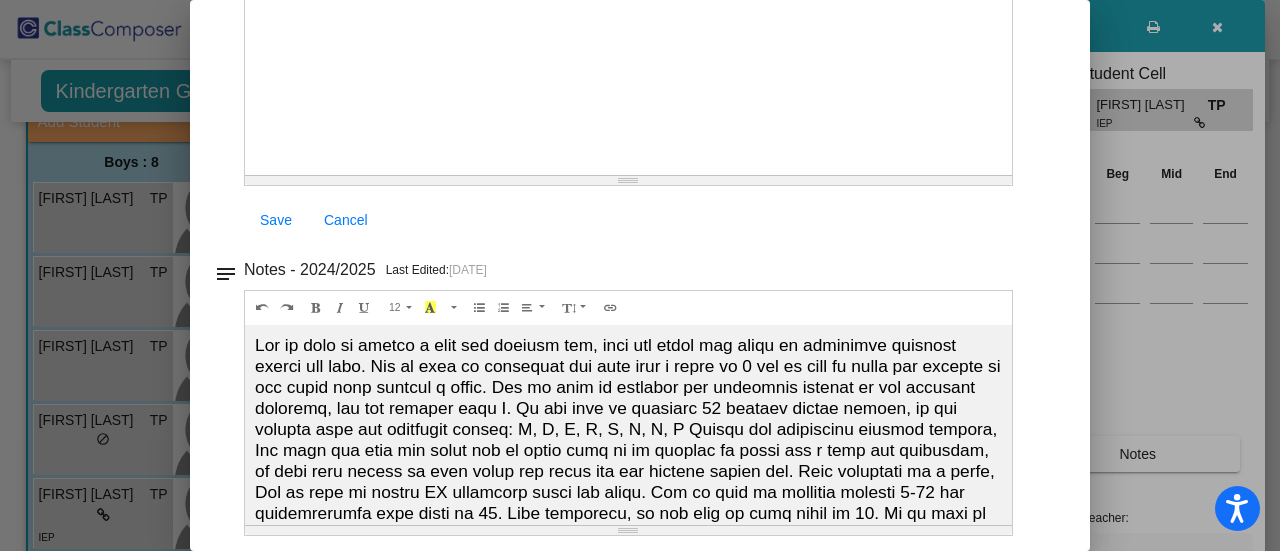 scroll, scrollTop: 248, scrollLeft: 0, axis: vertical 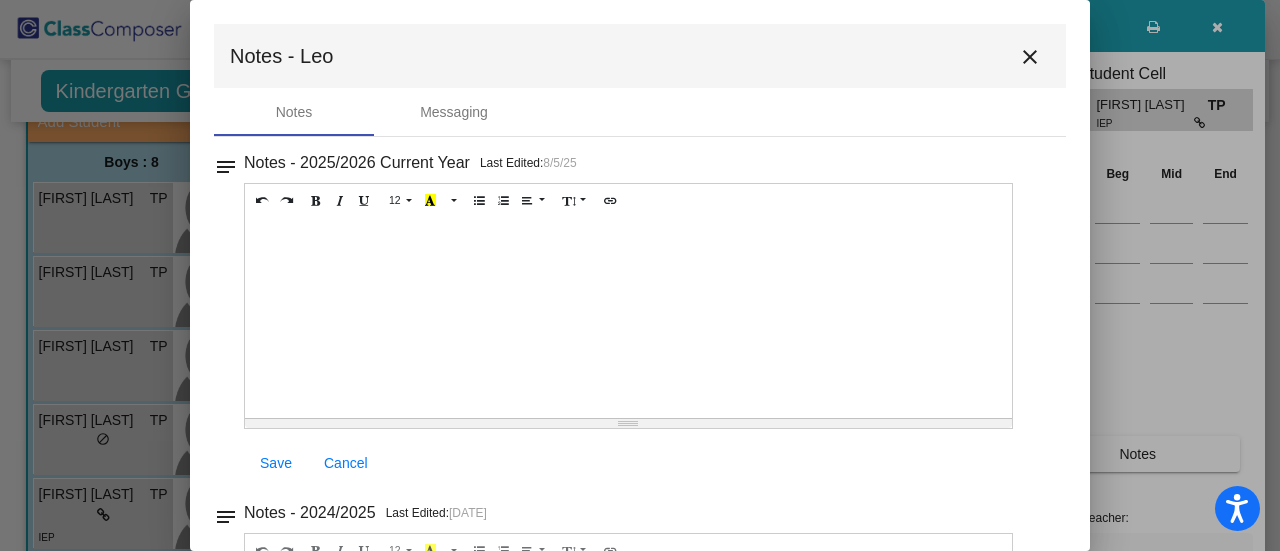 click on "close" at bounding box center (1030, 57) 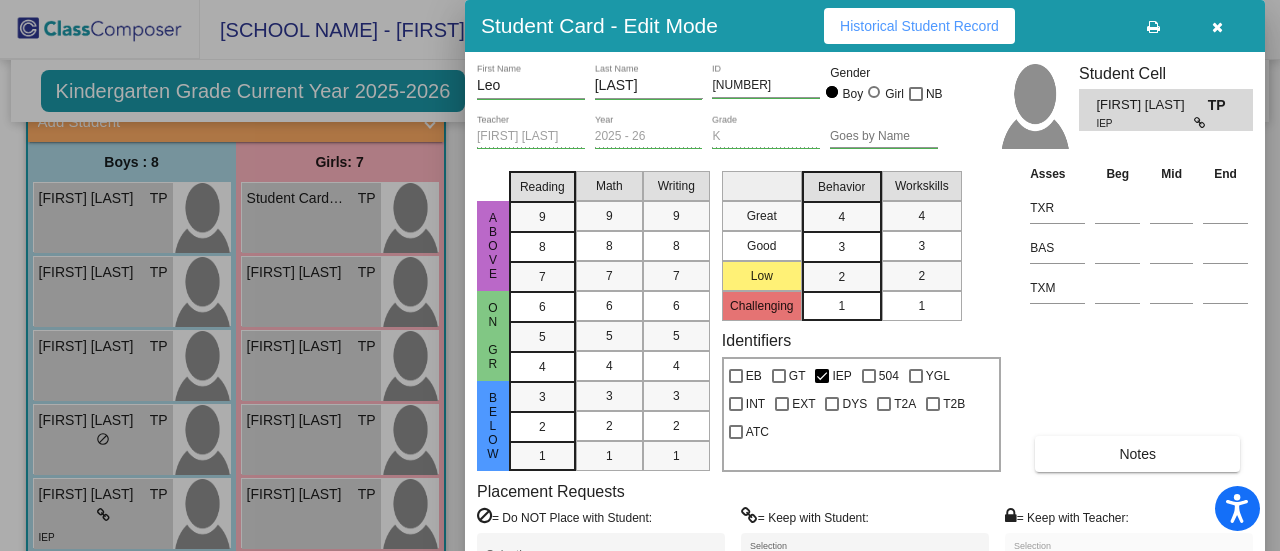 click at bounding box center (640, 275) 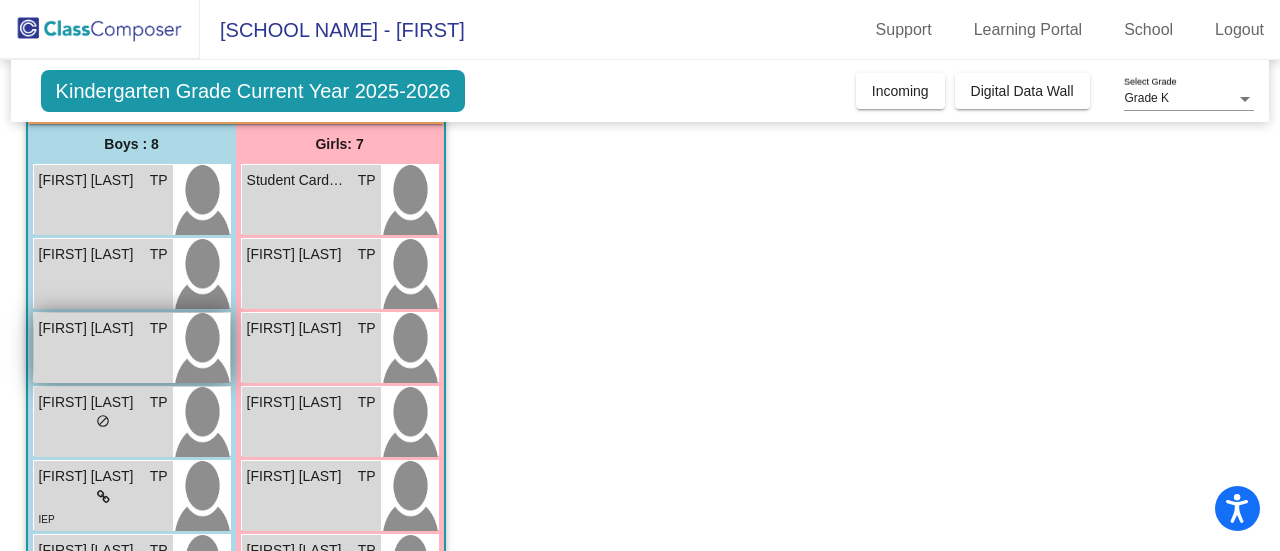 scroll, scrollTop: 157, scrollLeft: 0, axis: vertical 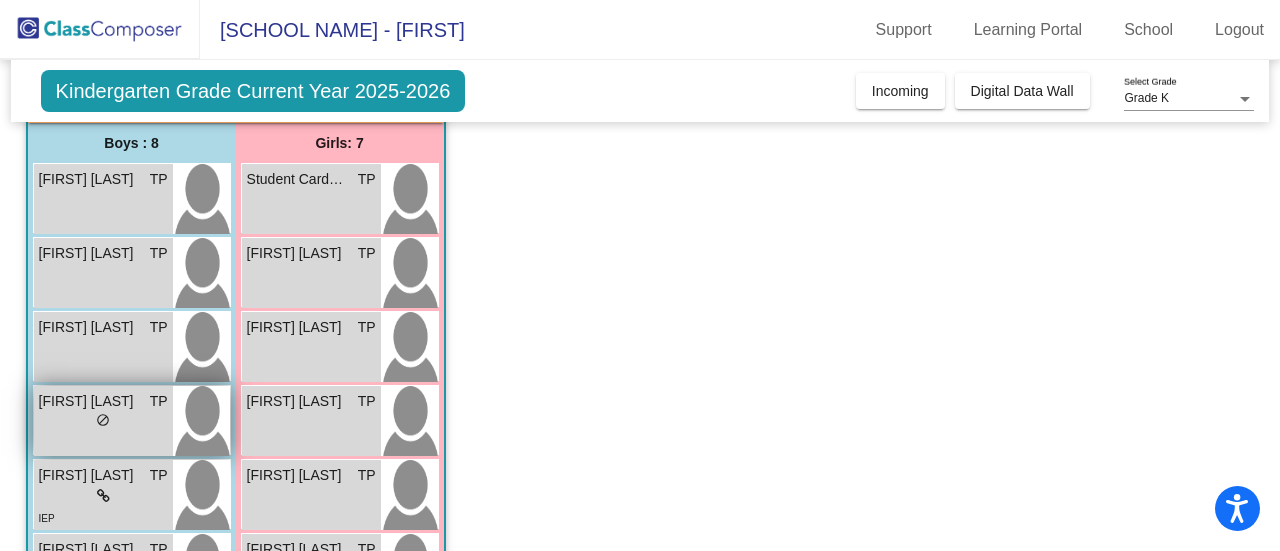 click on "[FIRST] [LAST]" at bounding box center [89, 401] 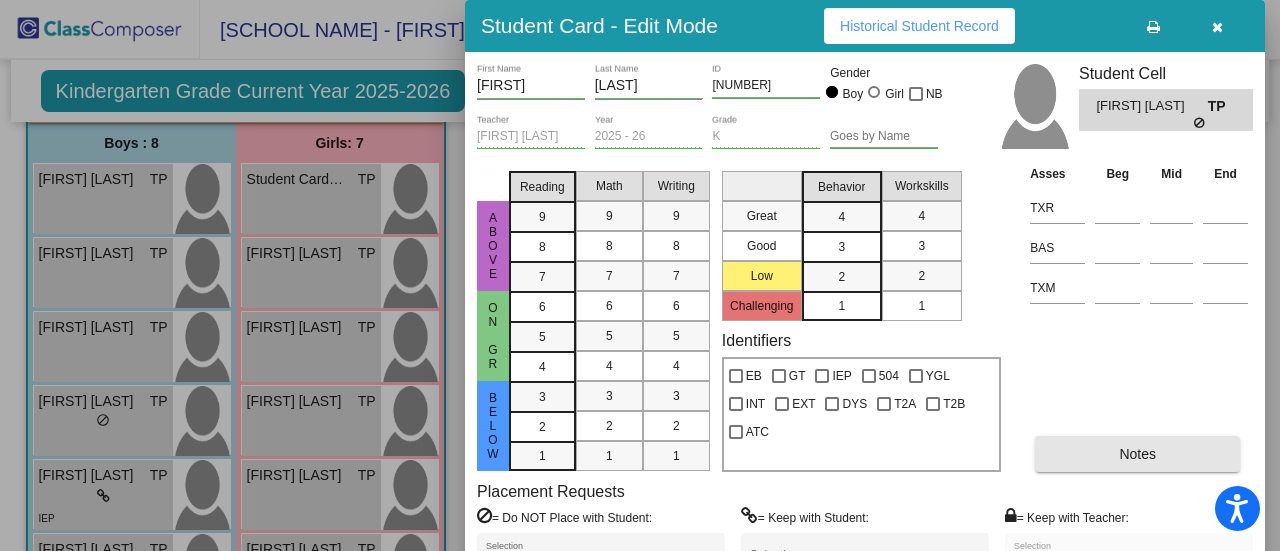 click on "Notes" at bounding box center [1137, 454] 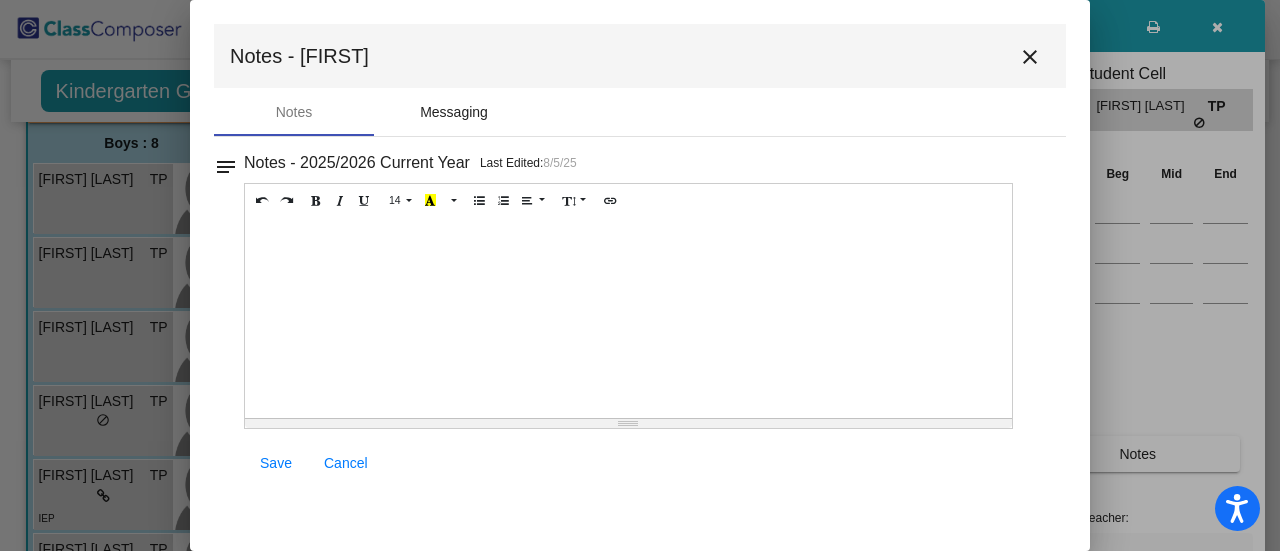 click on "Messaging" at bounding box center [454, 112] 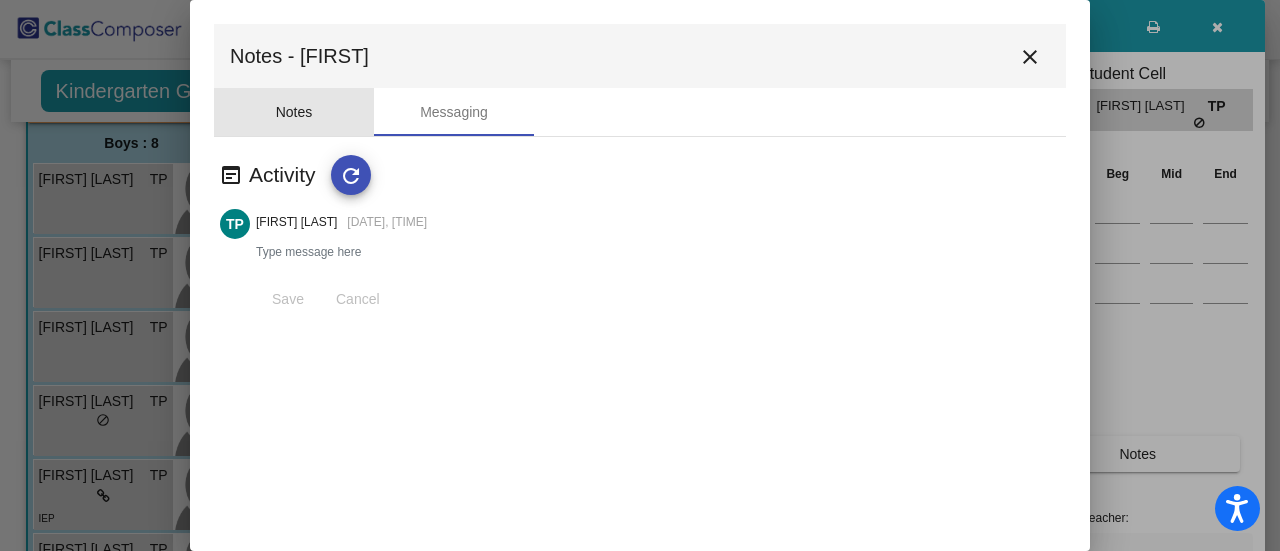 click on "Notes" at bounding box center (294, 112) 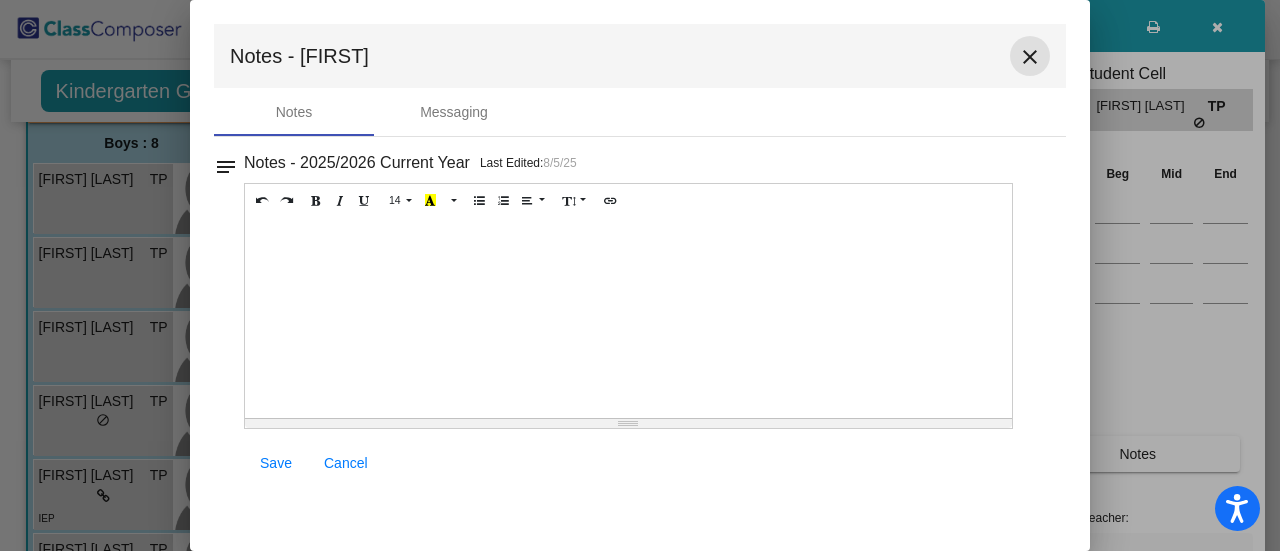 click on "close" at bounding box center (1030, 57) 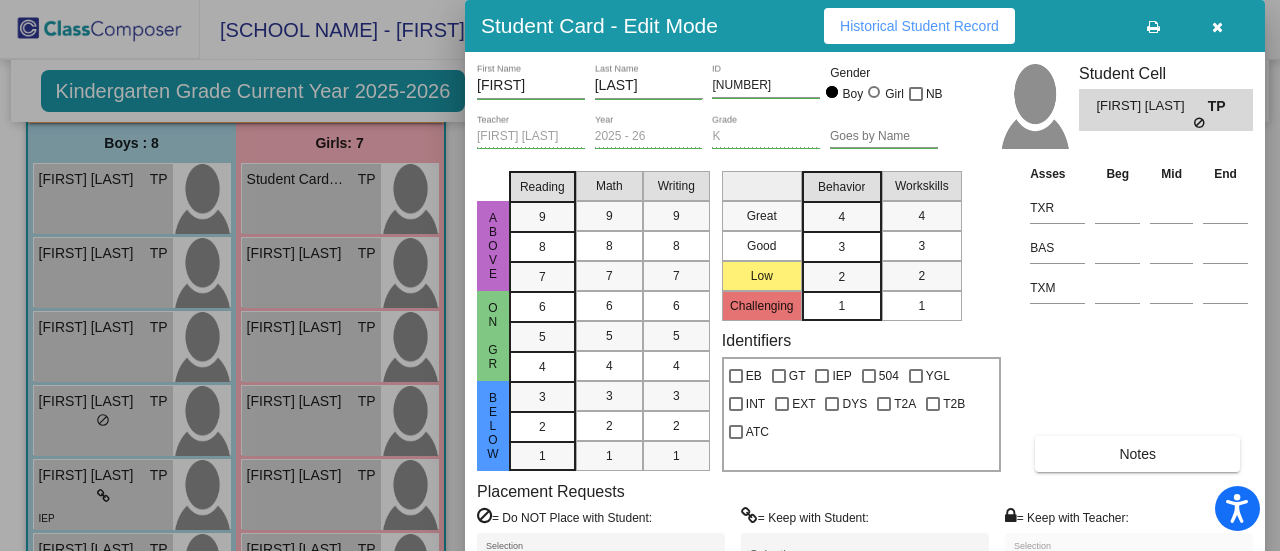 click at bounding box center [640, 275] 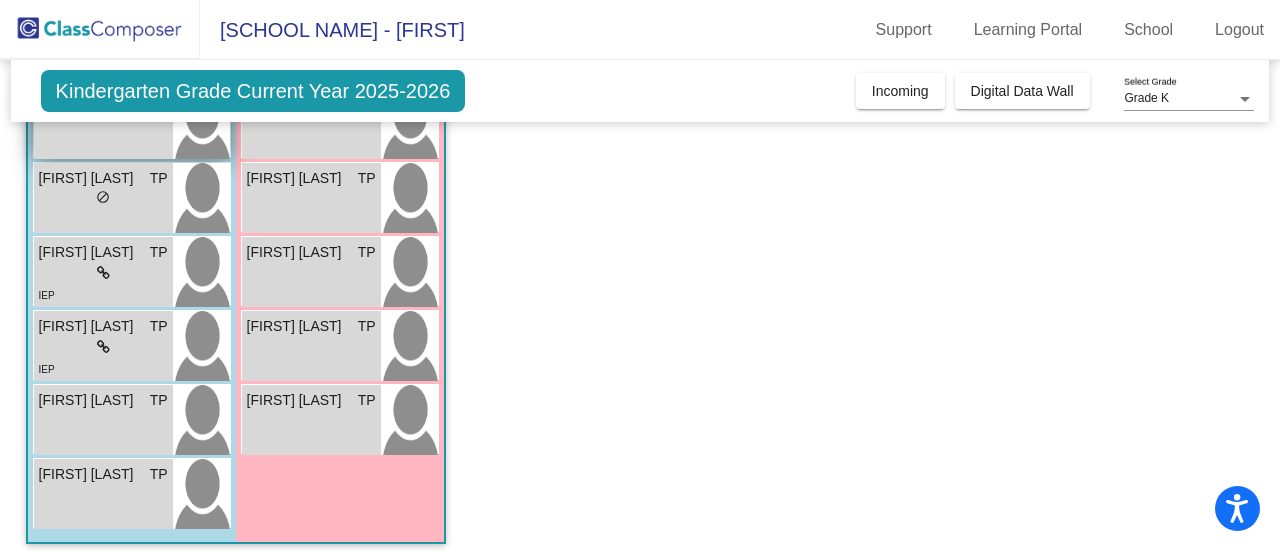 scroll, scrollTop: 383, scrollLeft: 0, axis: vertical 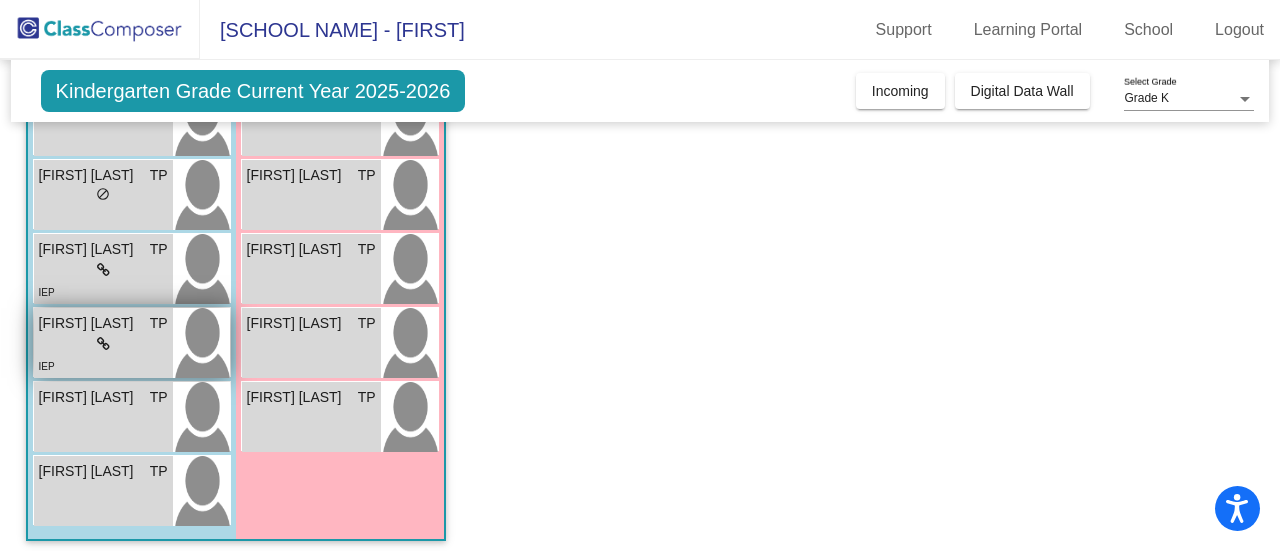 click at bounding box center [103, 344] 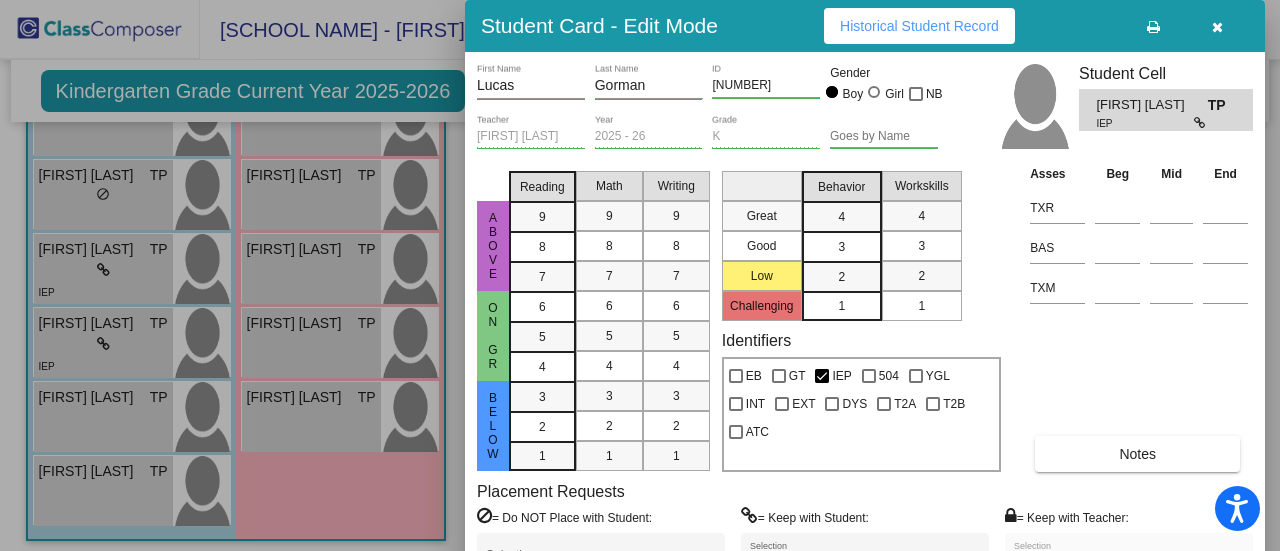 click on "= Do NOT Place with Student:" at bounding box center [564, 517] 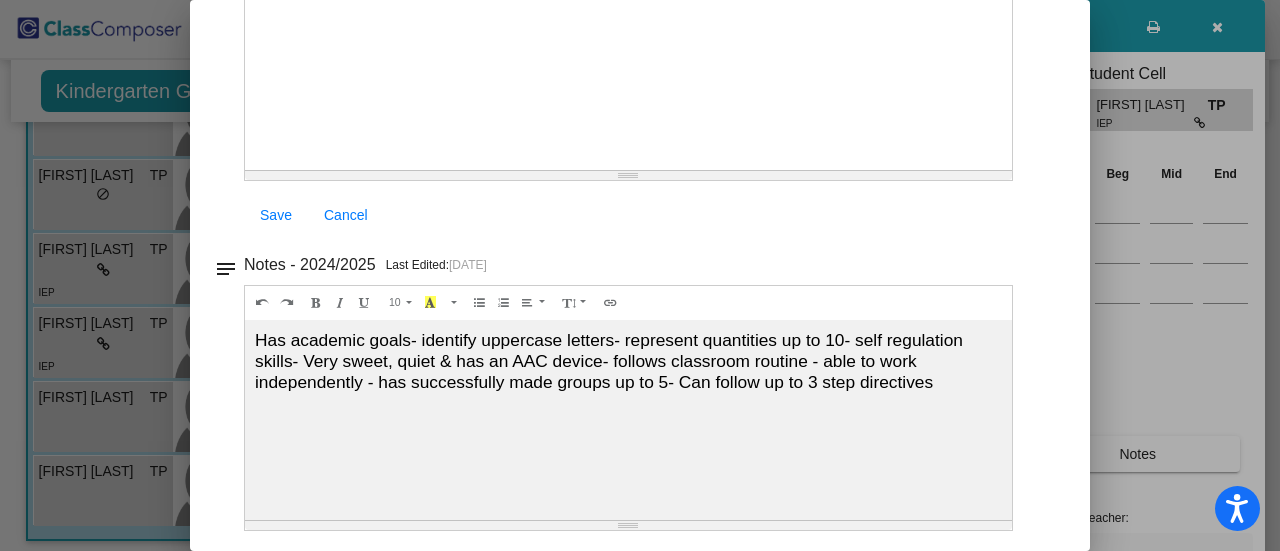 scroll, scrollTop: 0, scrollLeft: 0, axis: both 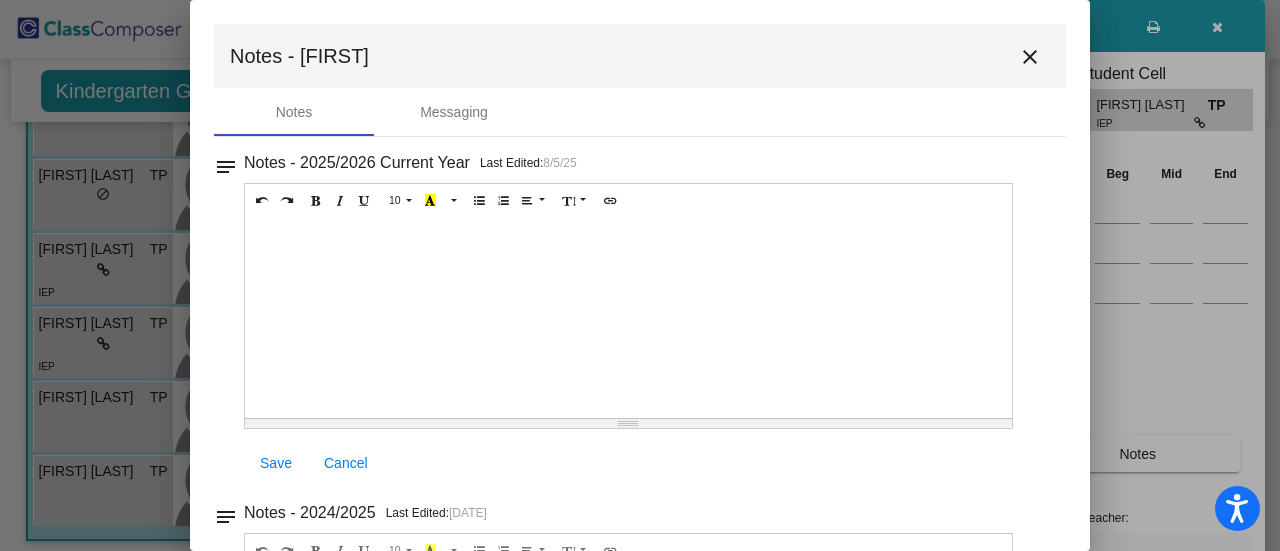 click on "close" at bounding box center [1030, 57] 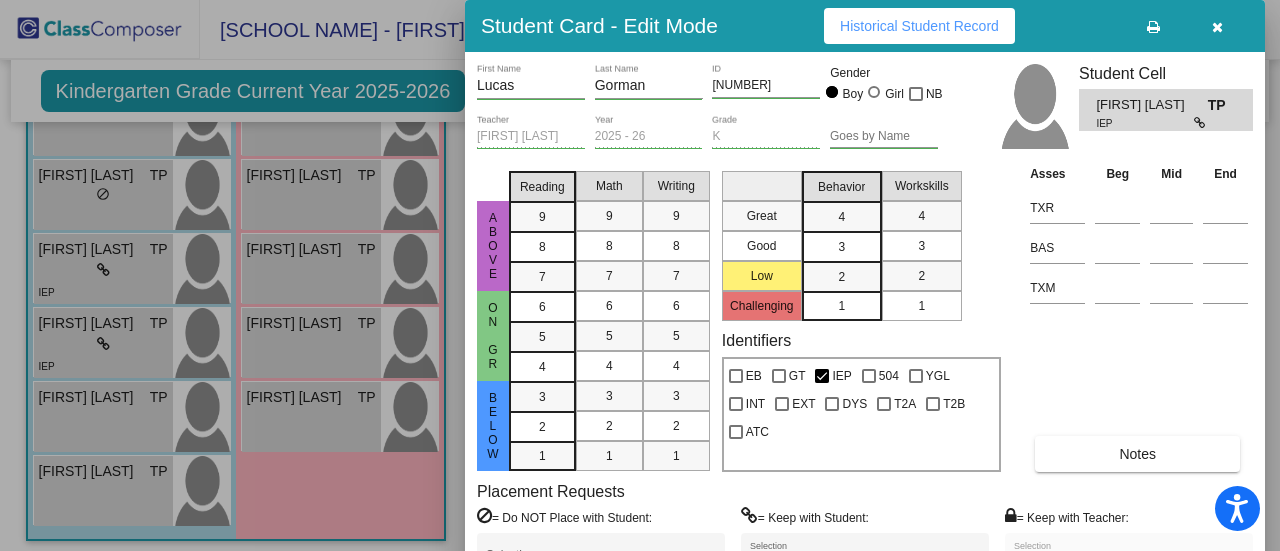 click on "Asses Beg Mid End TXR BAS TXM  Notes" at bounding box center (1139, 317) 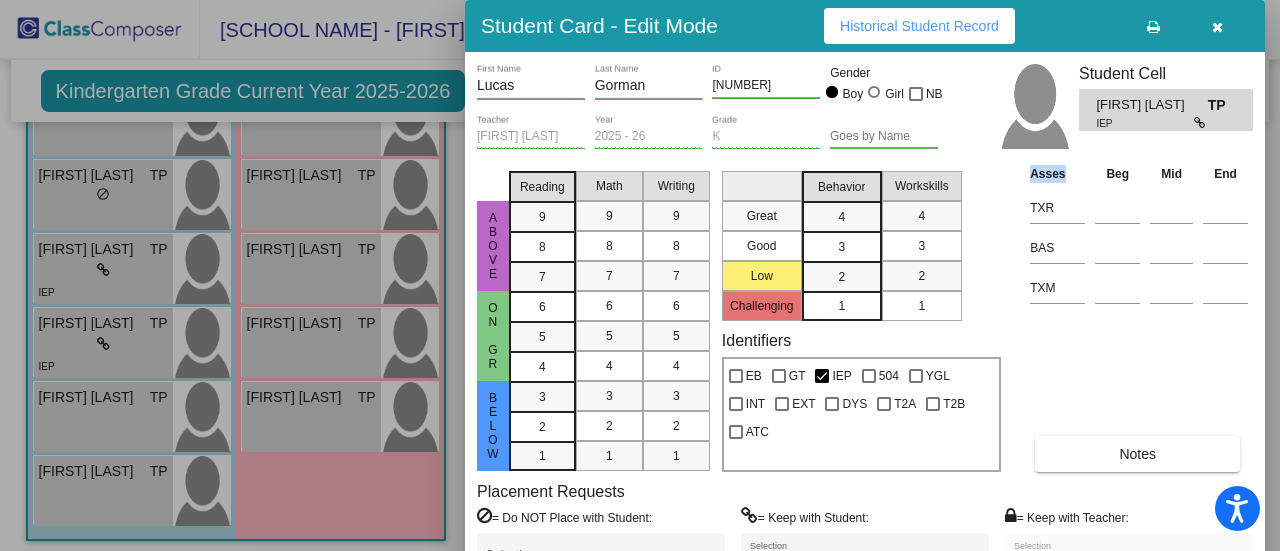 click on "Asses Beg Mid End TXR BAS TXM  Notes" at bounding box center [1139, 317] 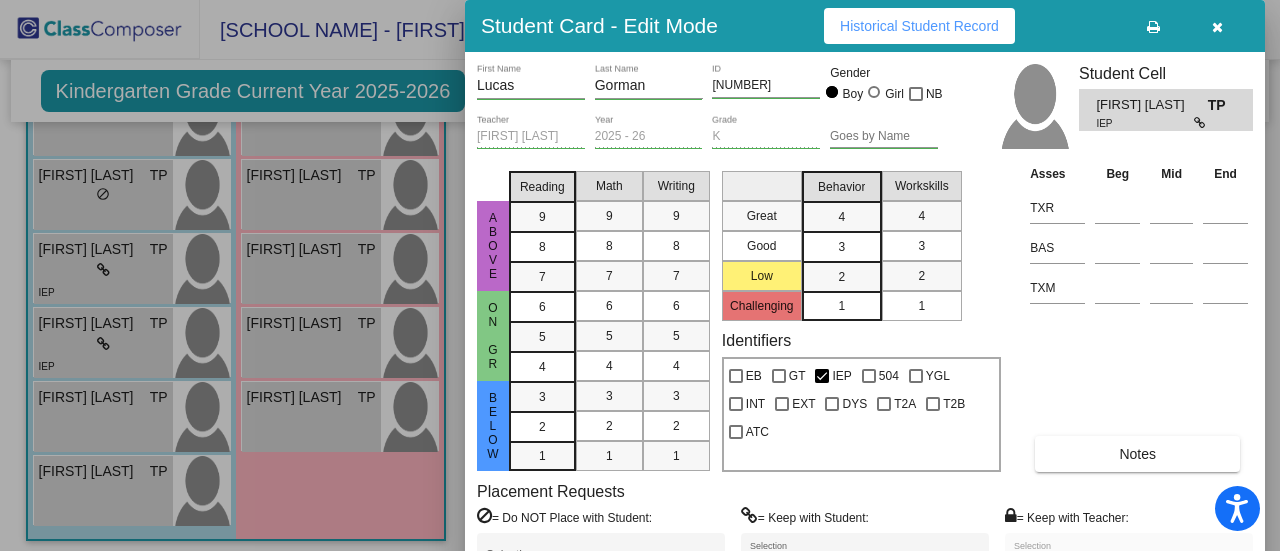 click at bounding box center (640, 275) 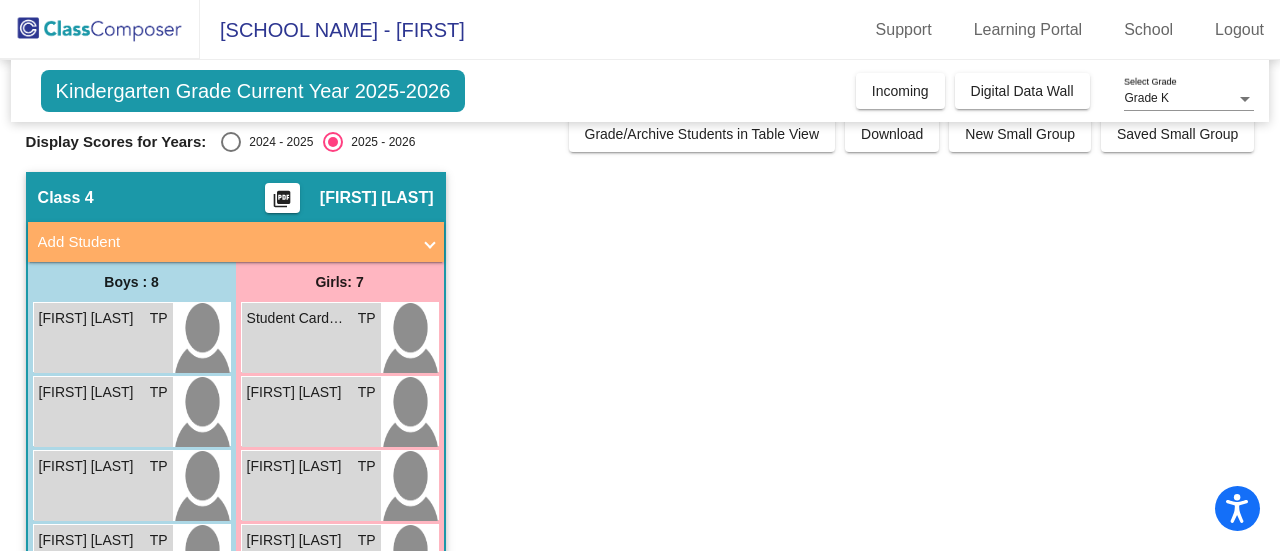 scroll, scrollTop: 0, scrollLeft: 0, axis: both 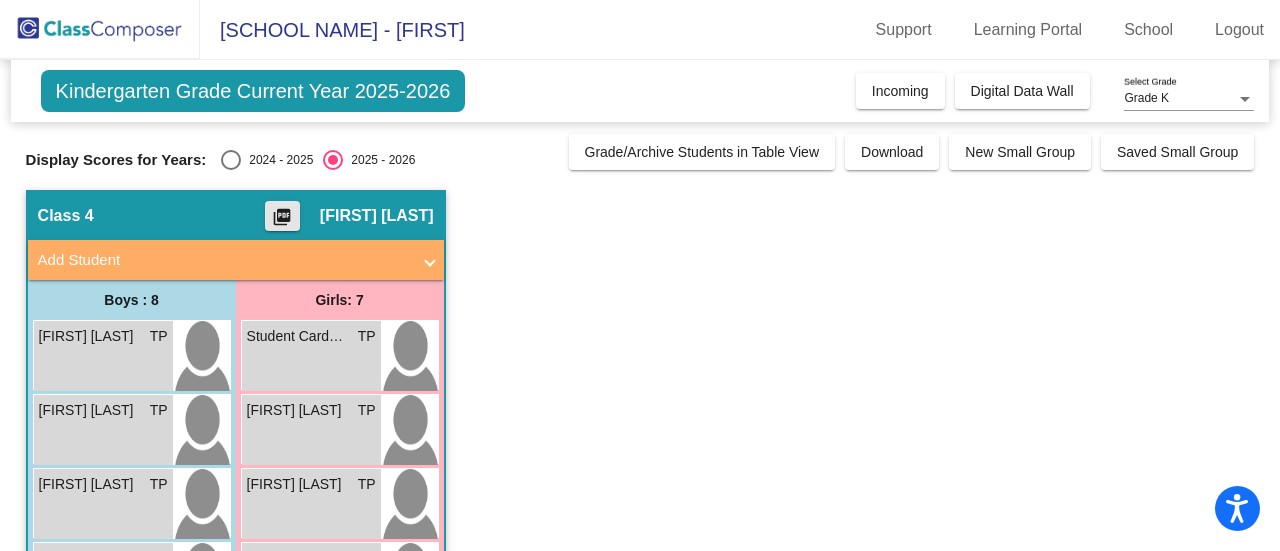 click on "picture_as_pdf" 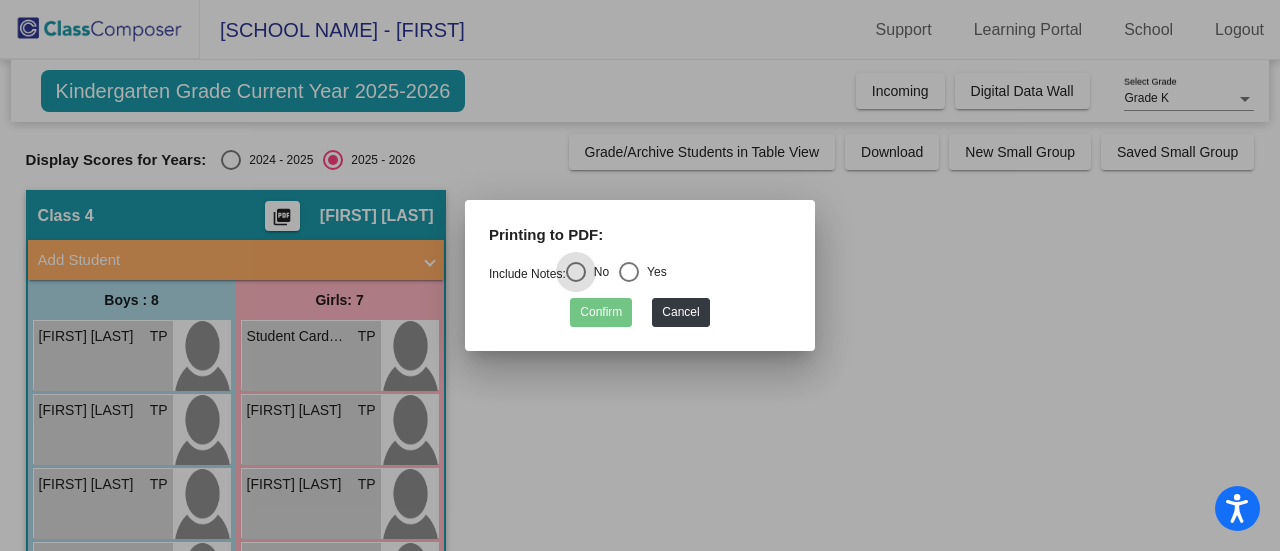 click at bounding box center (629, 272) 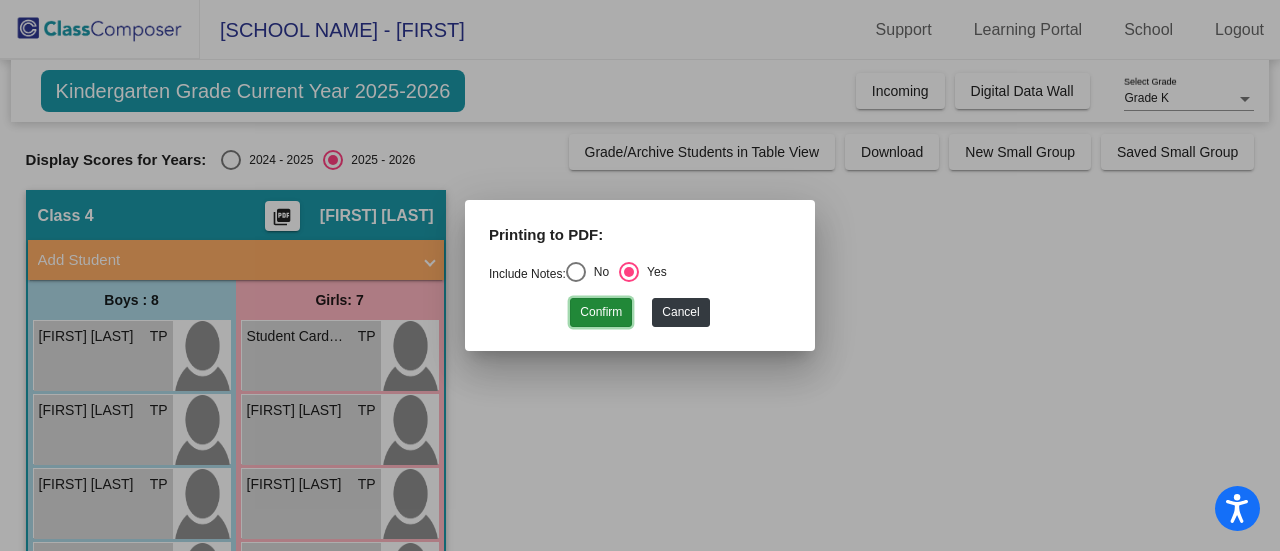 click on "Confirm" at bounding box center [601, 312] 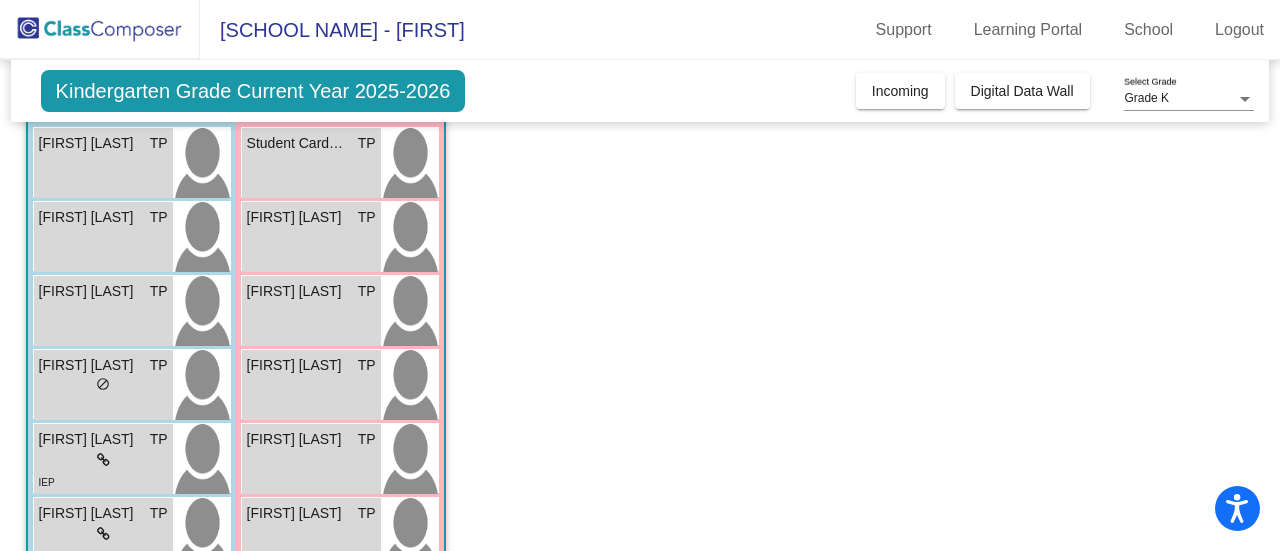 scroll, scrollTop: 196, scrollLeft: 0, axis: vertical 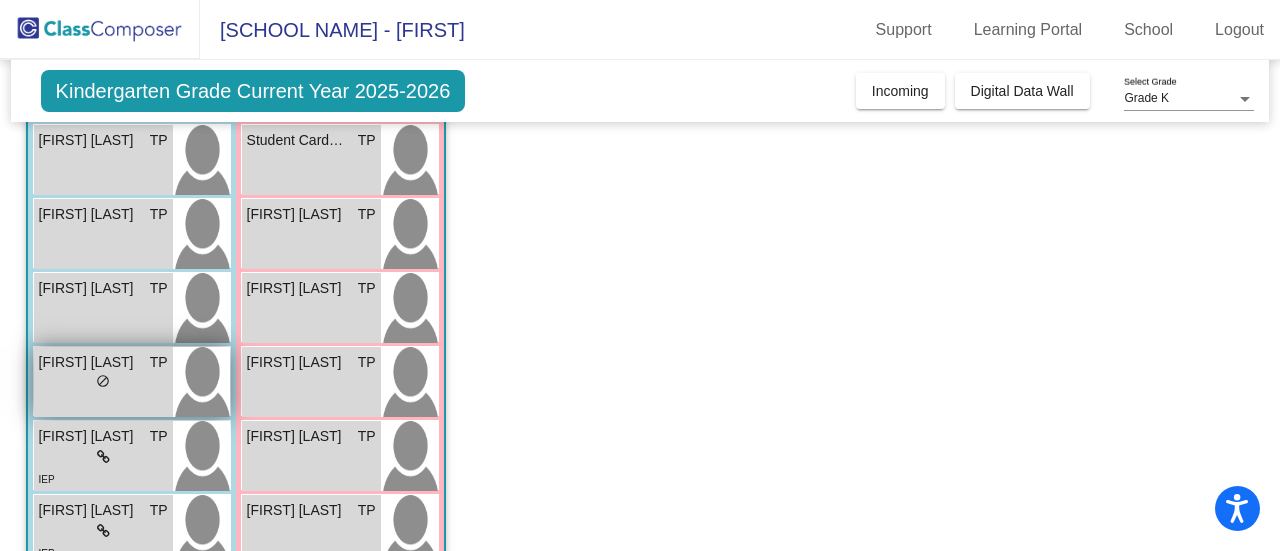 click on "do_not_disturb_alt" at bounding box center [103, 381] 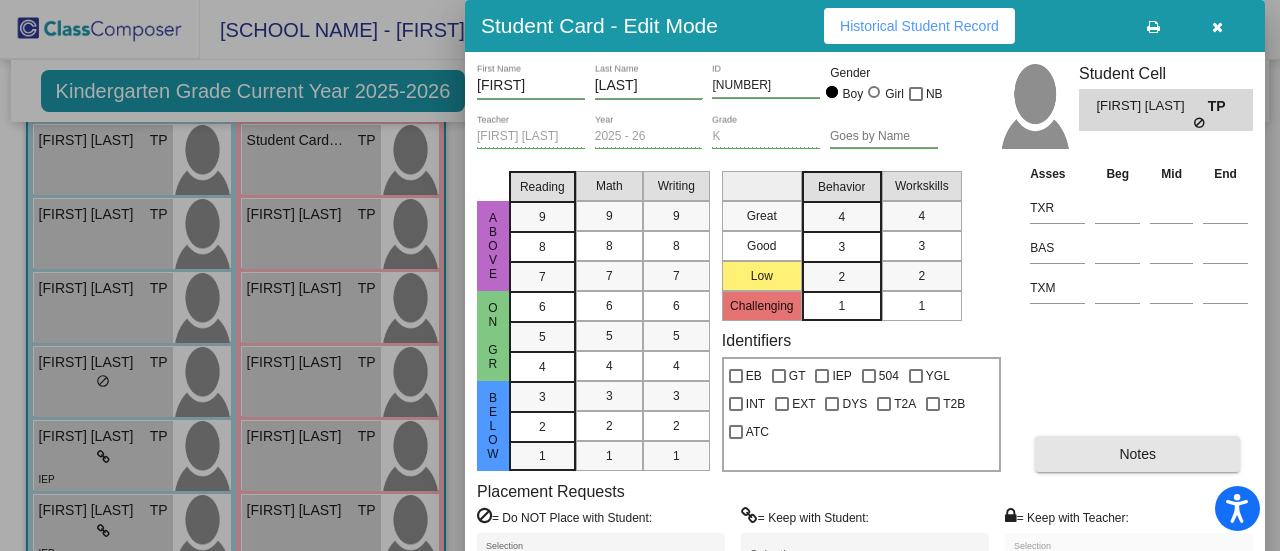 click on "Notes" at bounding box center [1137, 454] 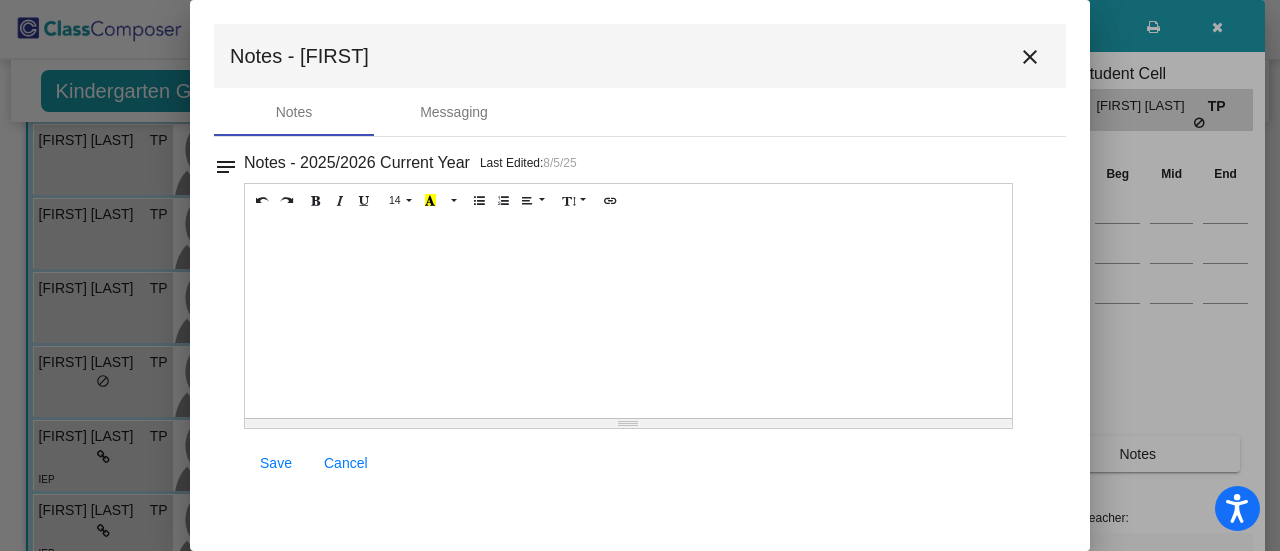 click on "close" at bounding box center (1030, 57) 